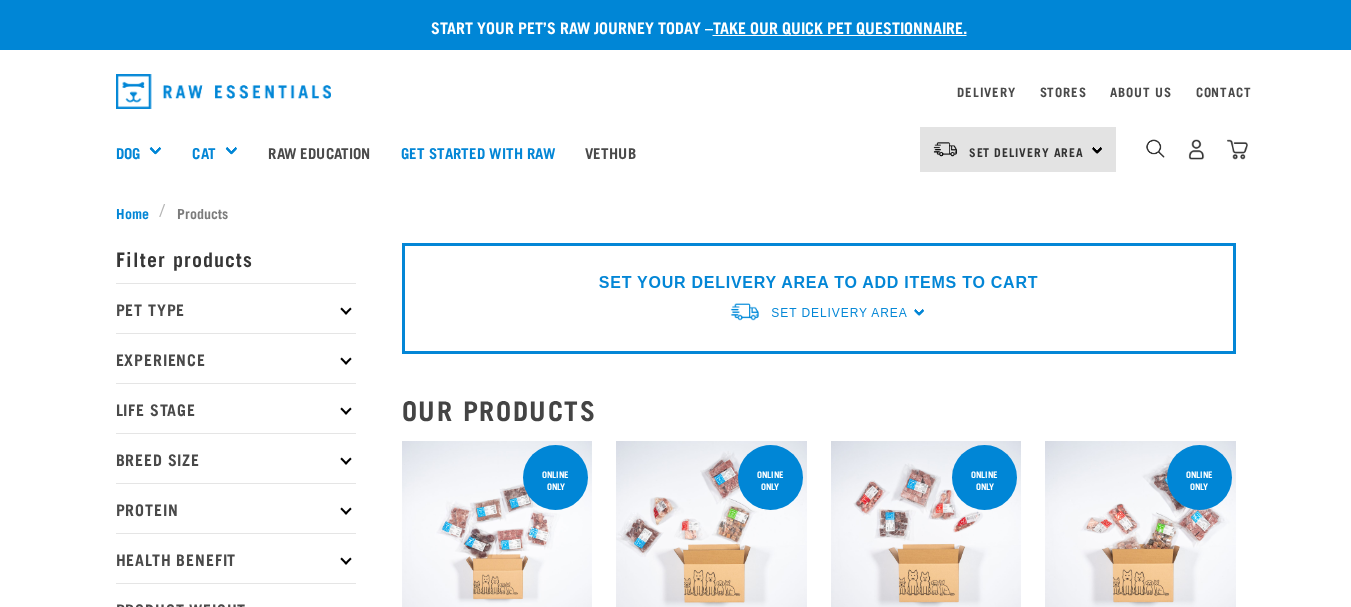 scroll, scrollTop: 0, scrollLeft: 0, axis: both 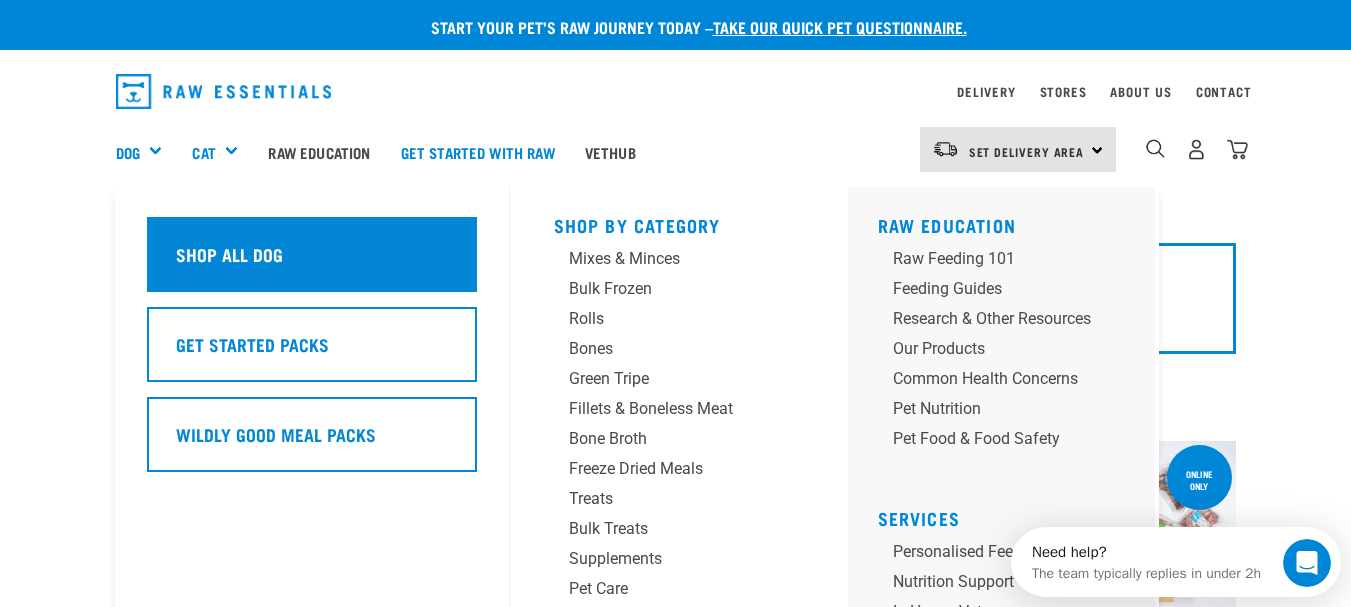 click on "Shop All Dog" at bounding box center (229, 254) 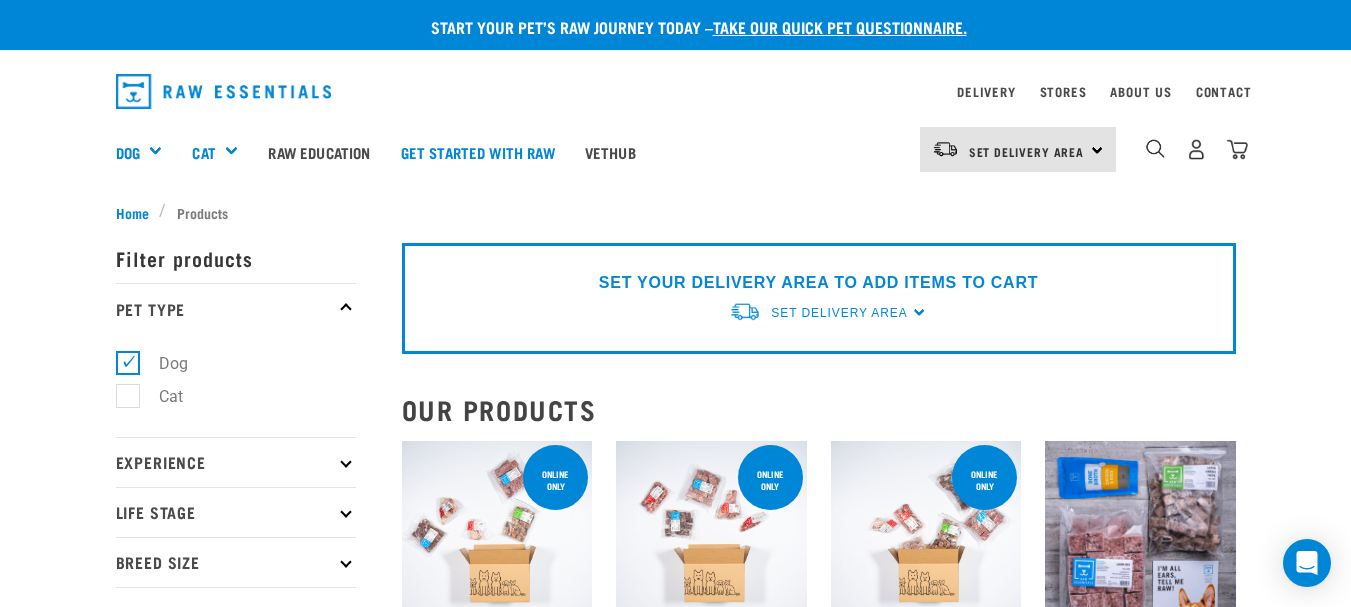 scroll, scrollTop: 0, scrollLeft: 0, axis: both 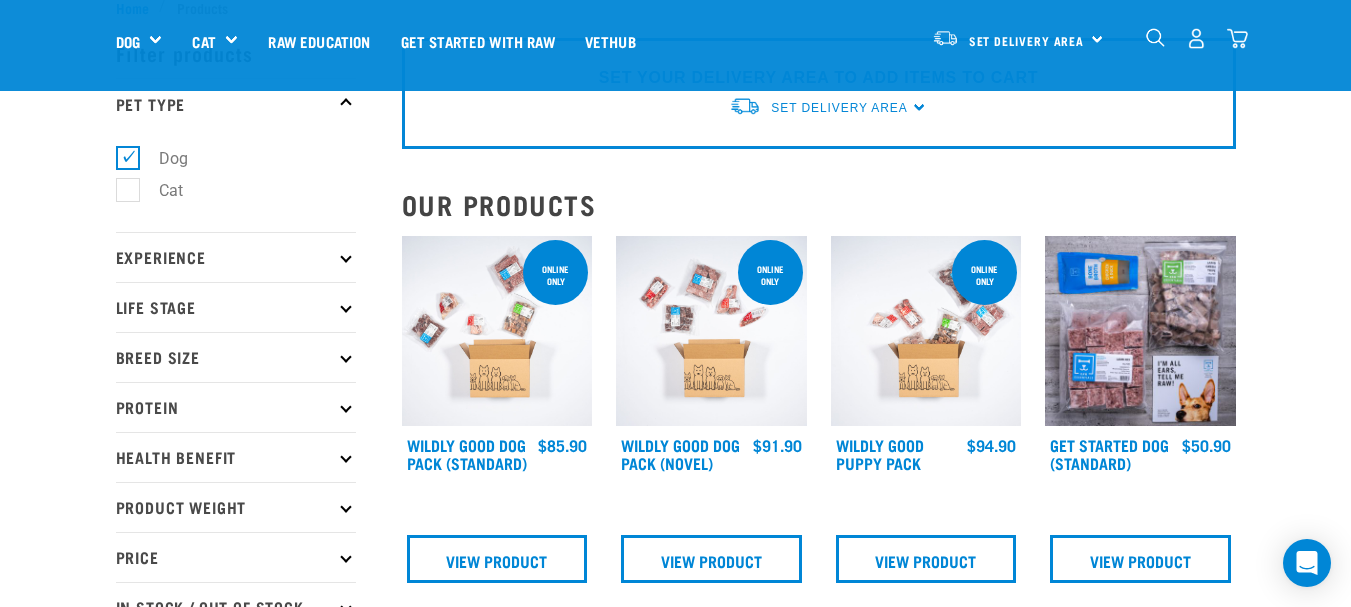 click at bounding box center (345, 256) 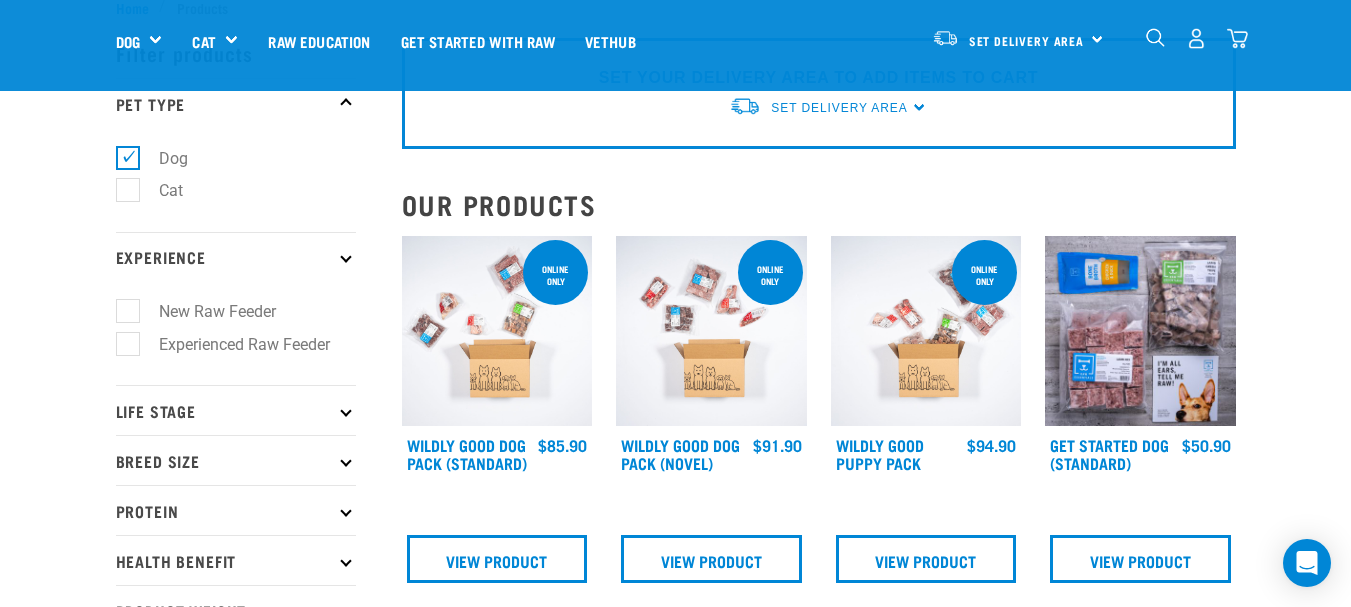 click on "Experienced Raw Feeder" at bounding box center [232, 344] 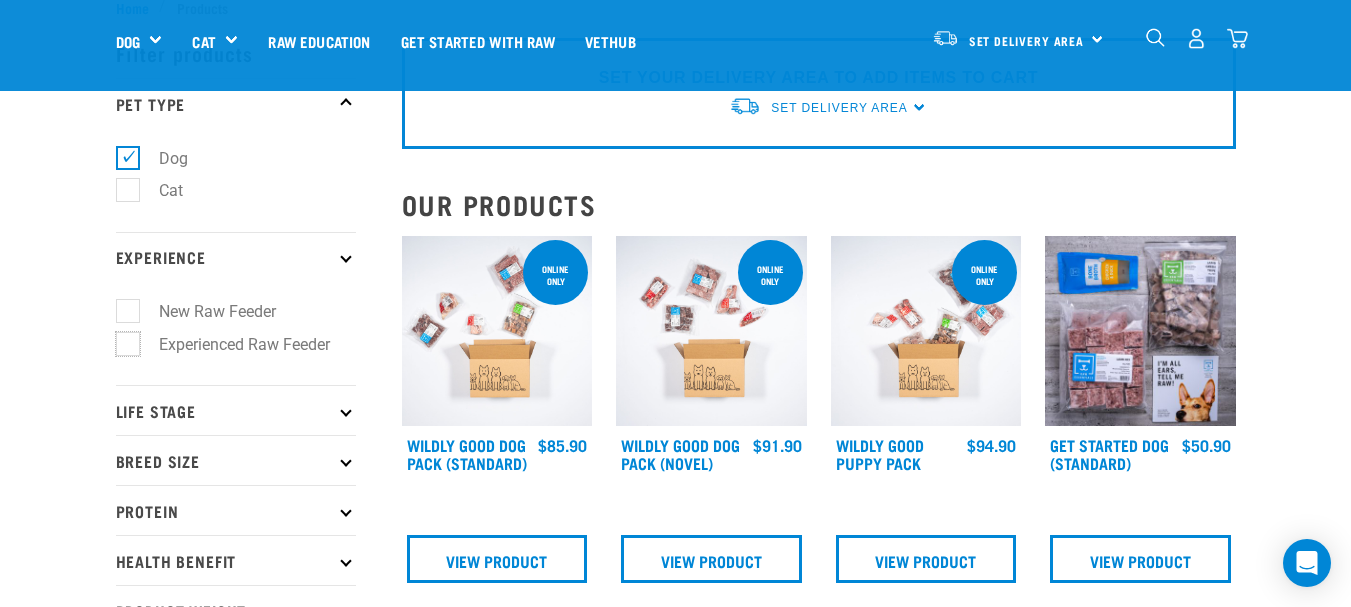 click on "Experienced Raw Feeder" at bounding box center [122, 340] 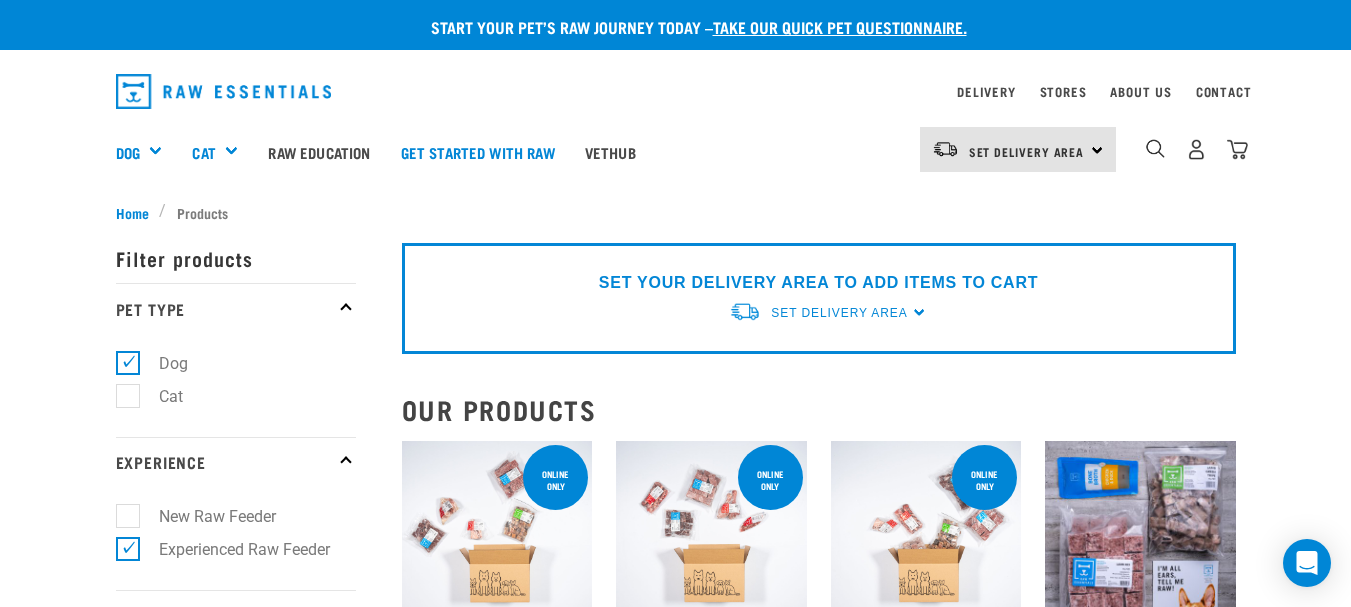 scroll, scrollTop: 0, scrollLeft: 0, axis: both 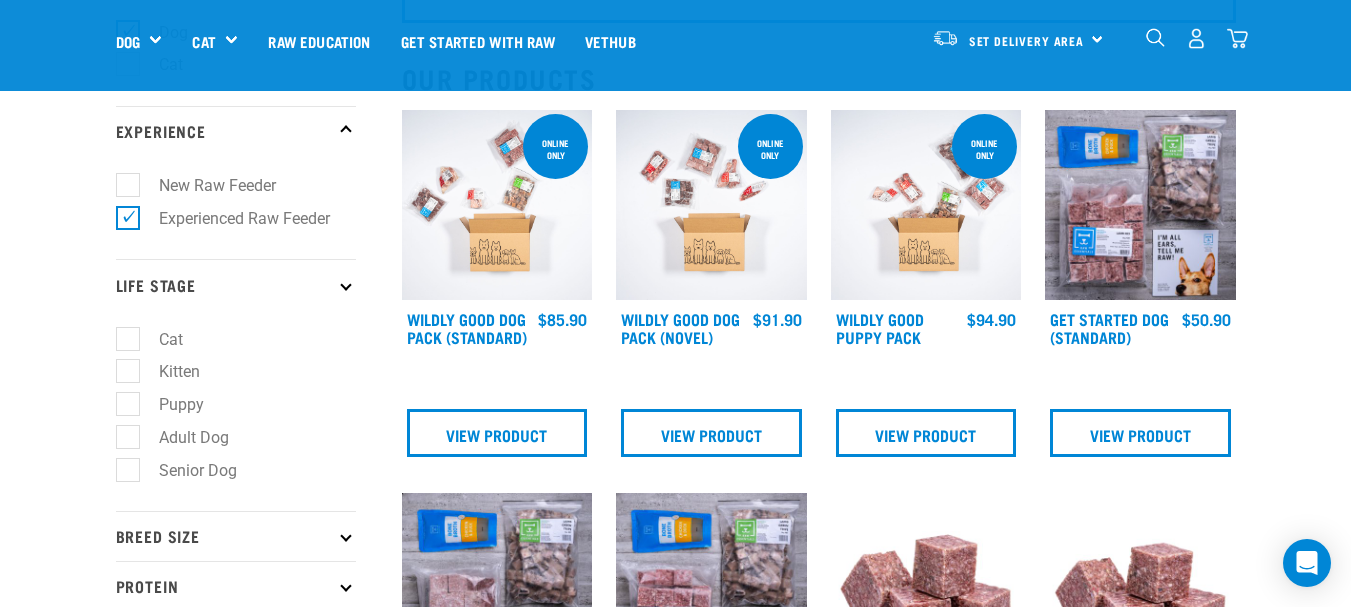click on "Adult Dog" at bounding box center [182, 437] 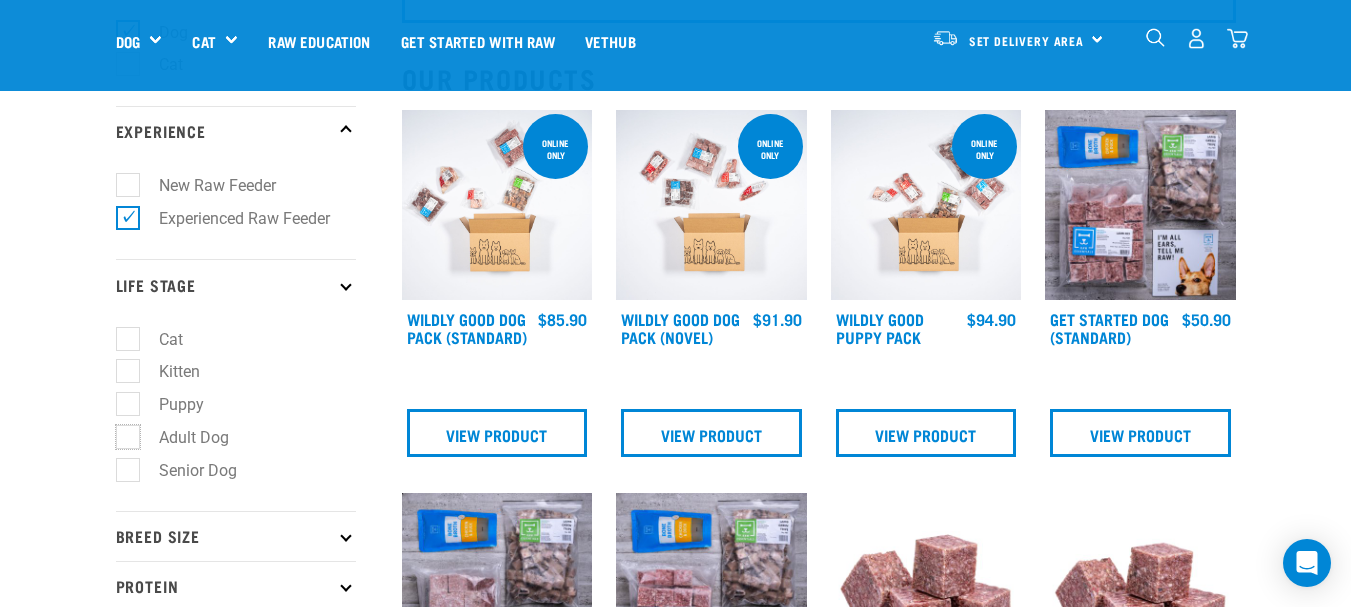 click on "Adult Dog" at bounding box center [122, 433] 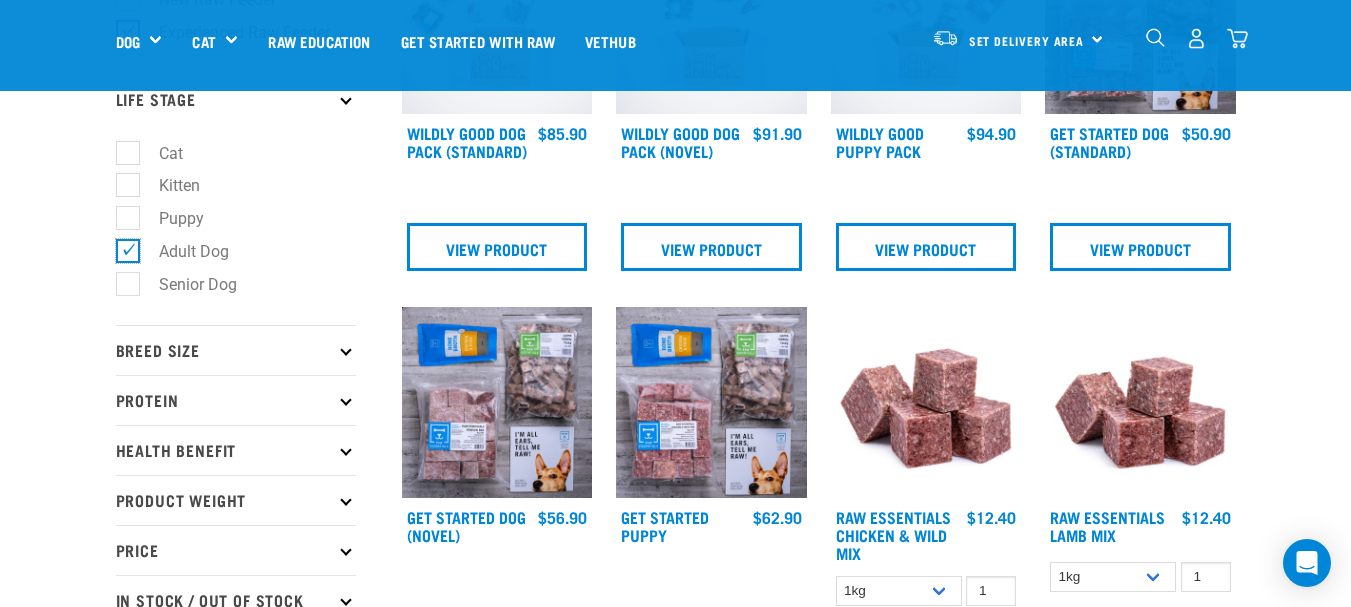 scroll, scrollTop: 380, scrollLeft: 0, axis: vertical 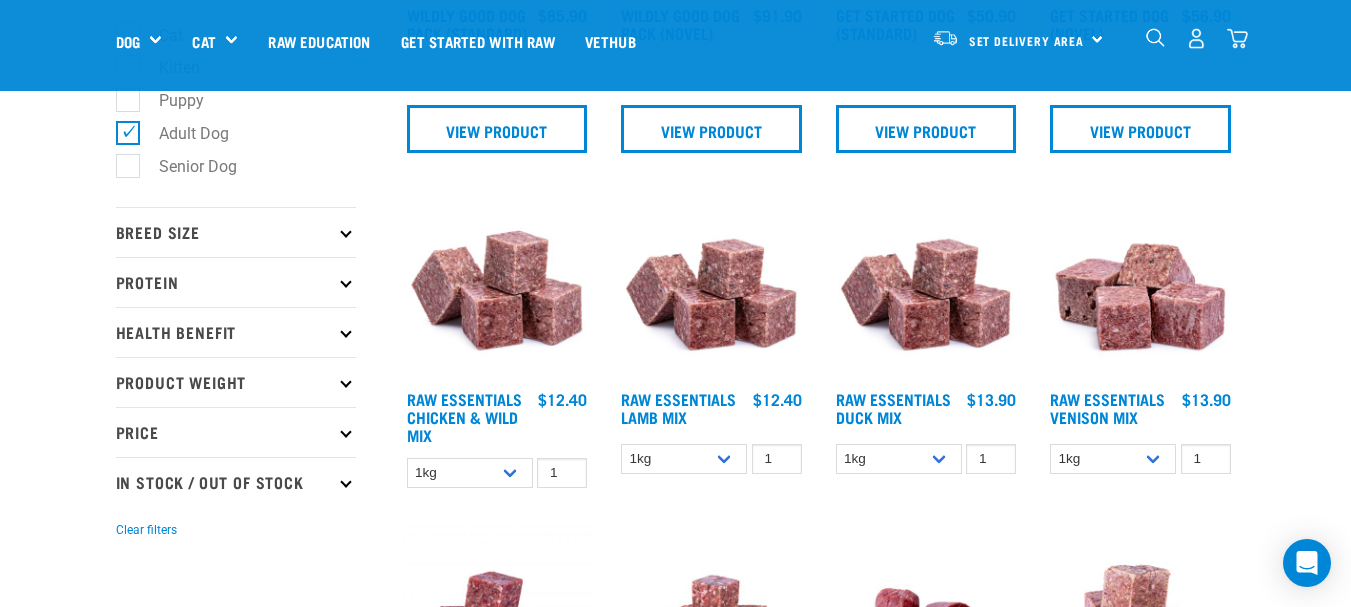 click at bounding box center (345, 232) 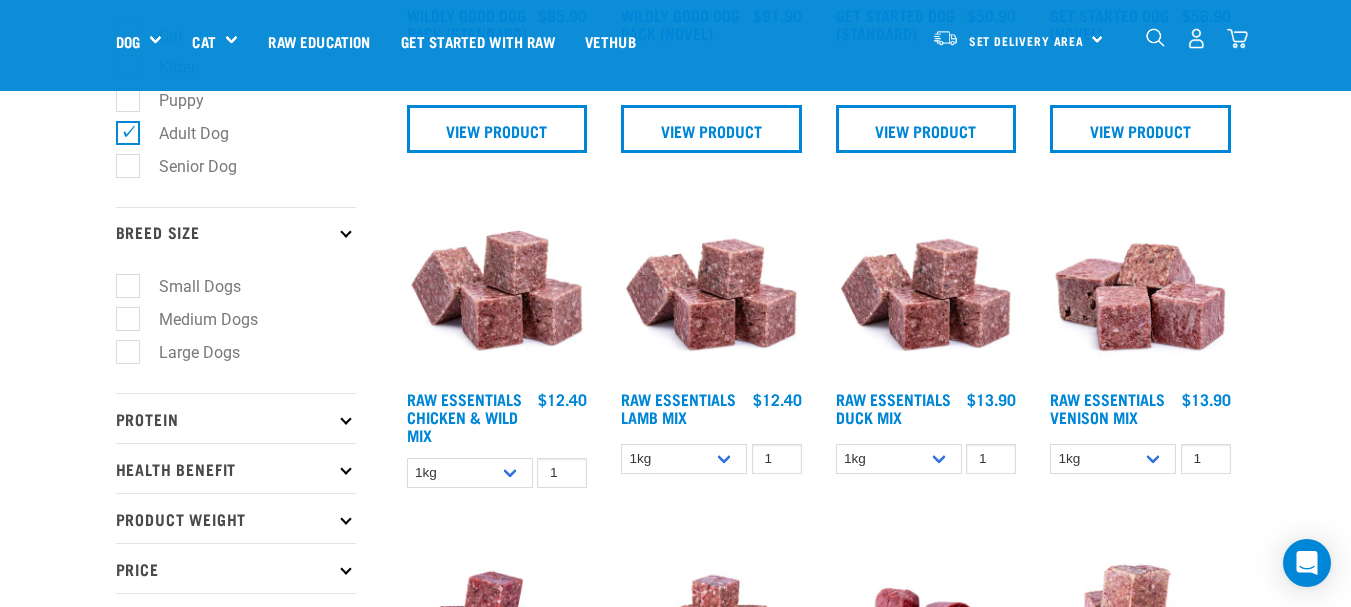 click on "Small Dogs" at bounding box center (188, 286) 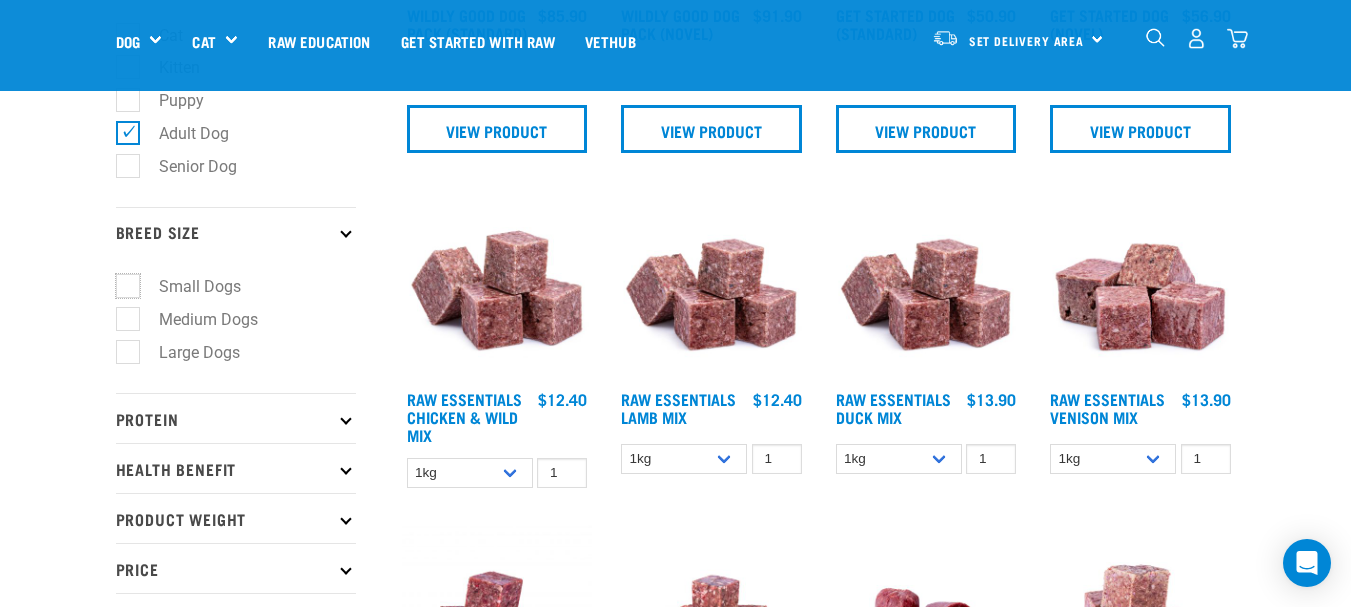click on "Small Dogs" at bounding box center [122, 283] 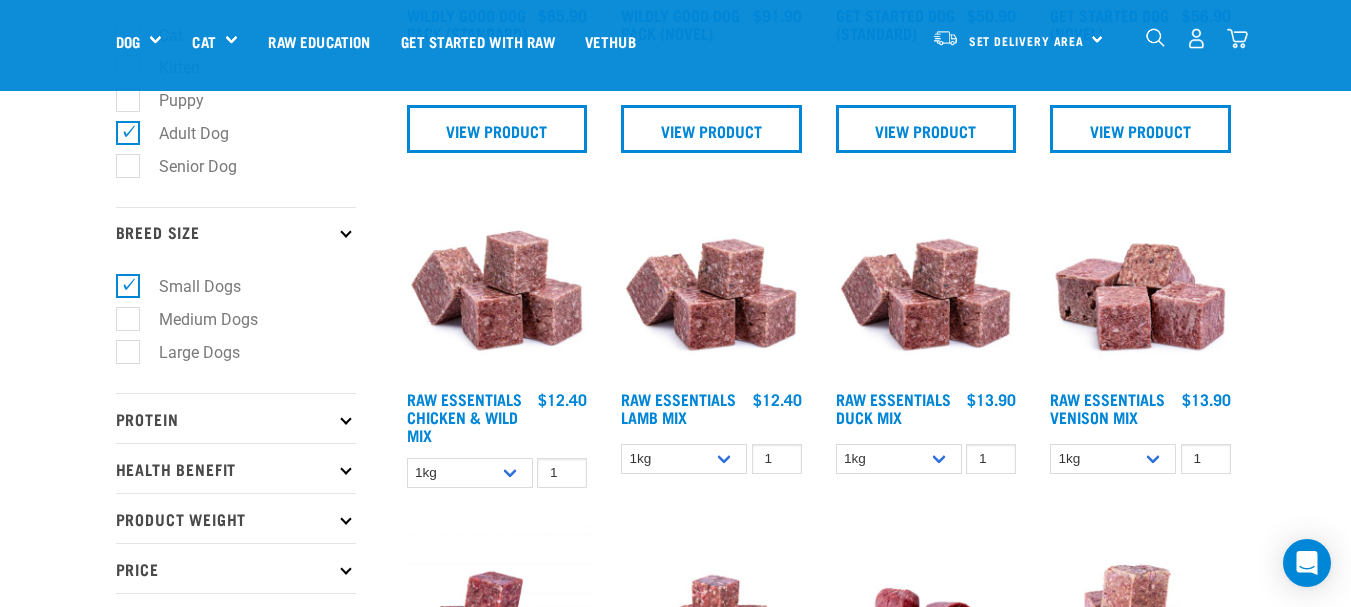 click at bounding box center [345, 418] 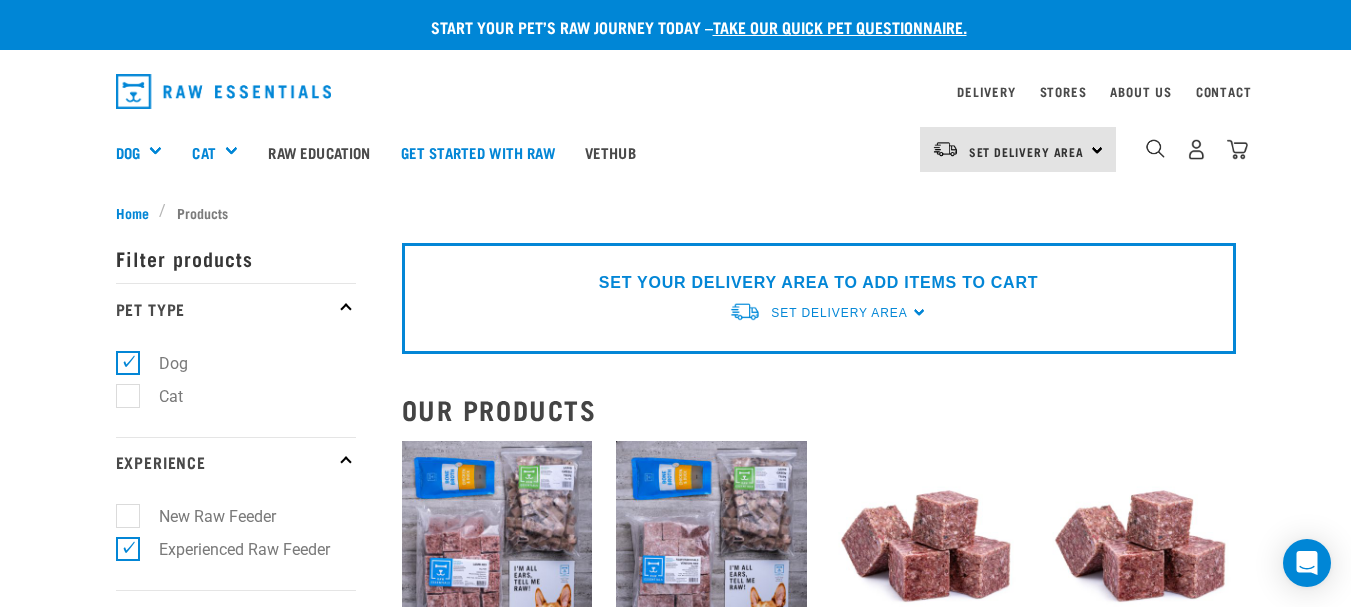 scroll, scrollTop: 0, scrollLeft: 0, axis: both 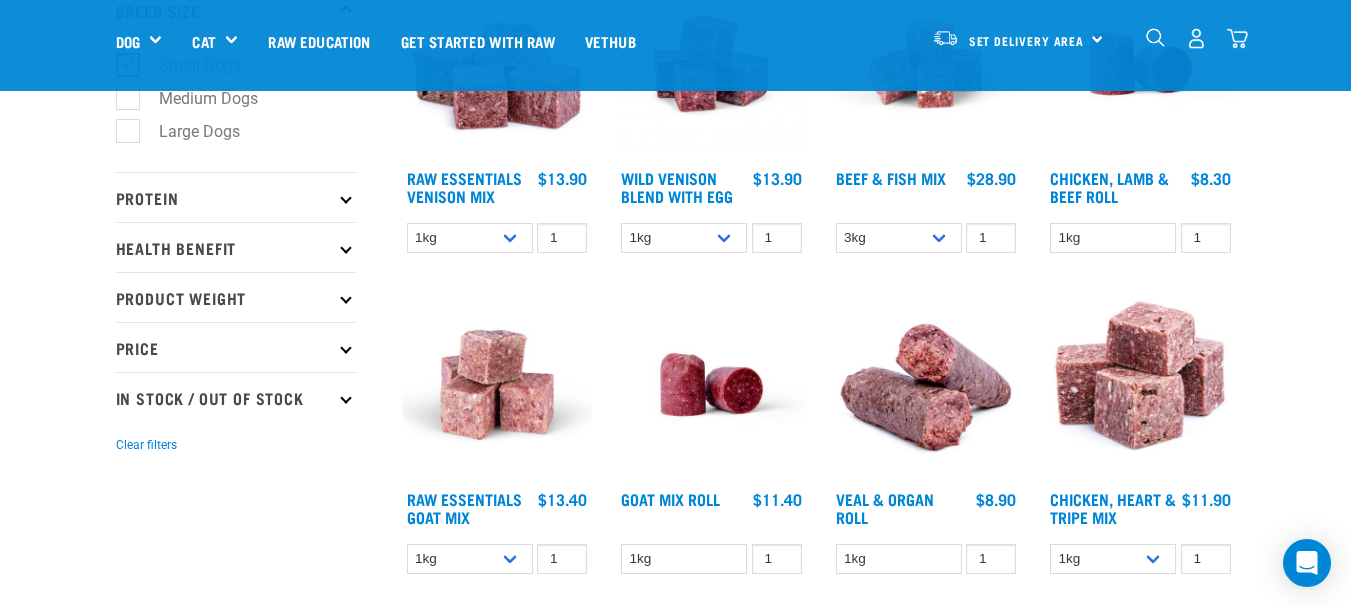 click on "Protein" at bounding box center (236, 197) 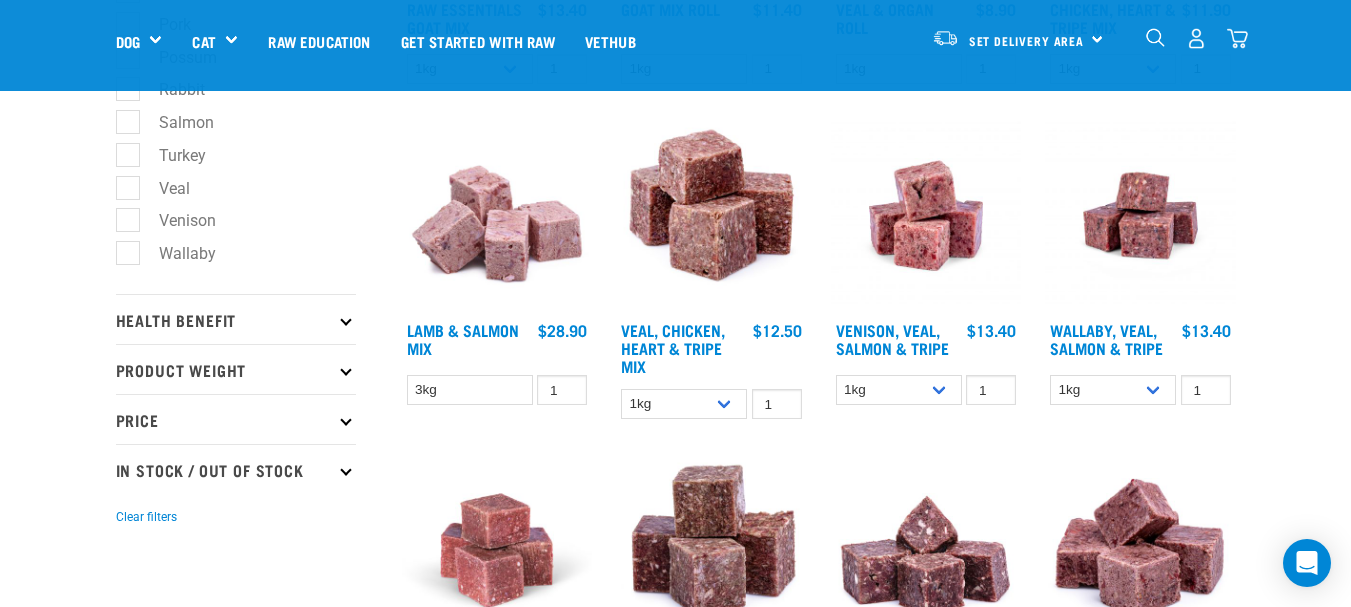 scroll, scrollTop: 1205, scrollLeft: 0, axis: vertical 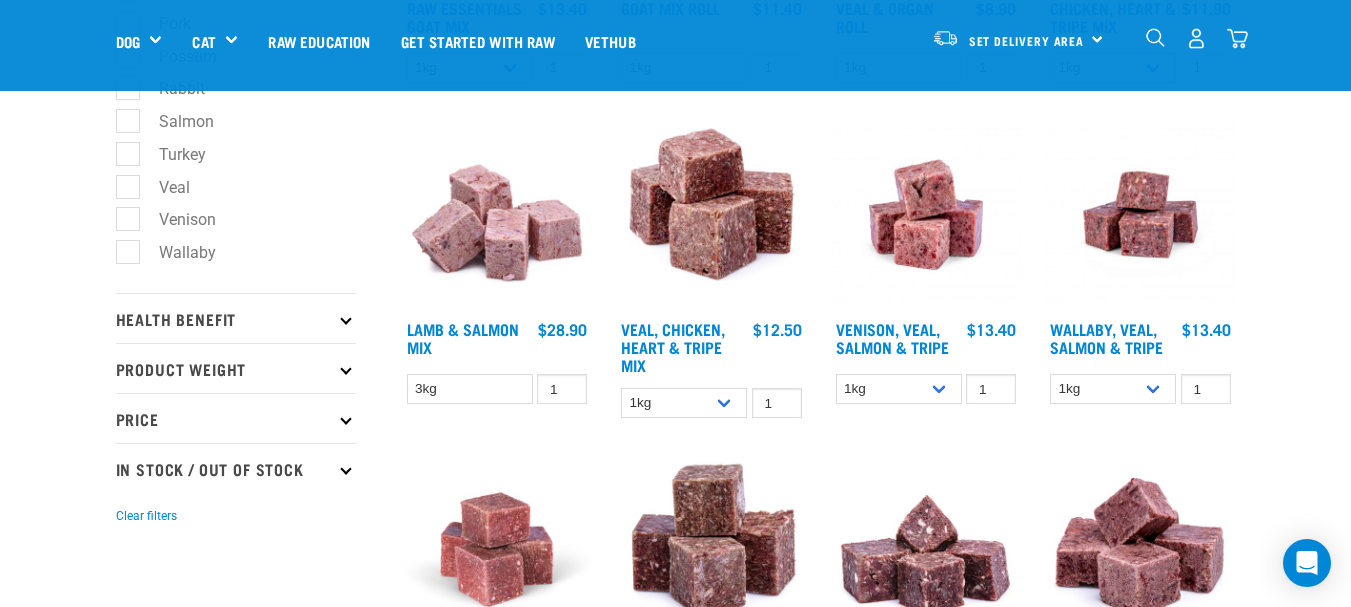click at bounding box center [345, 318] 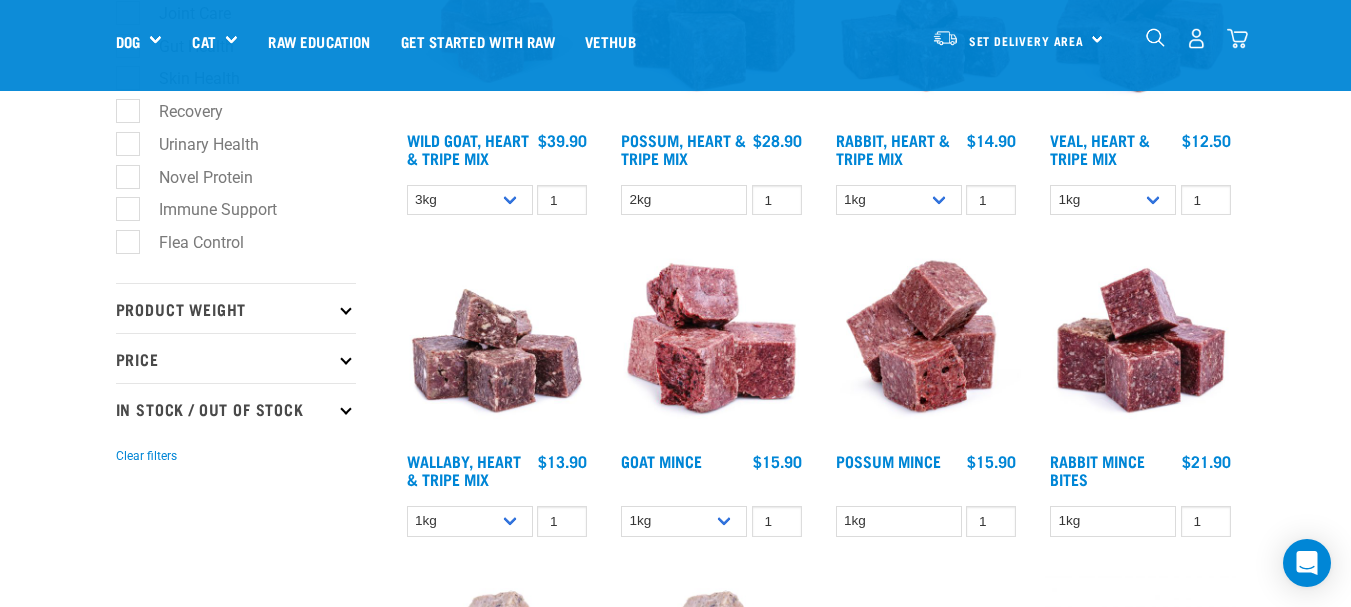 scroll, scrollTop: 1730, scrollLeft: 0, axis: vertical 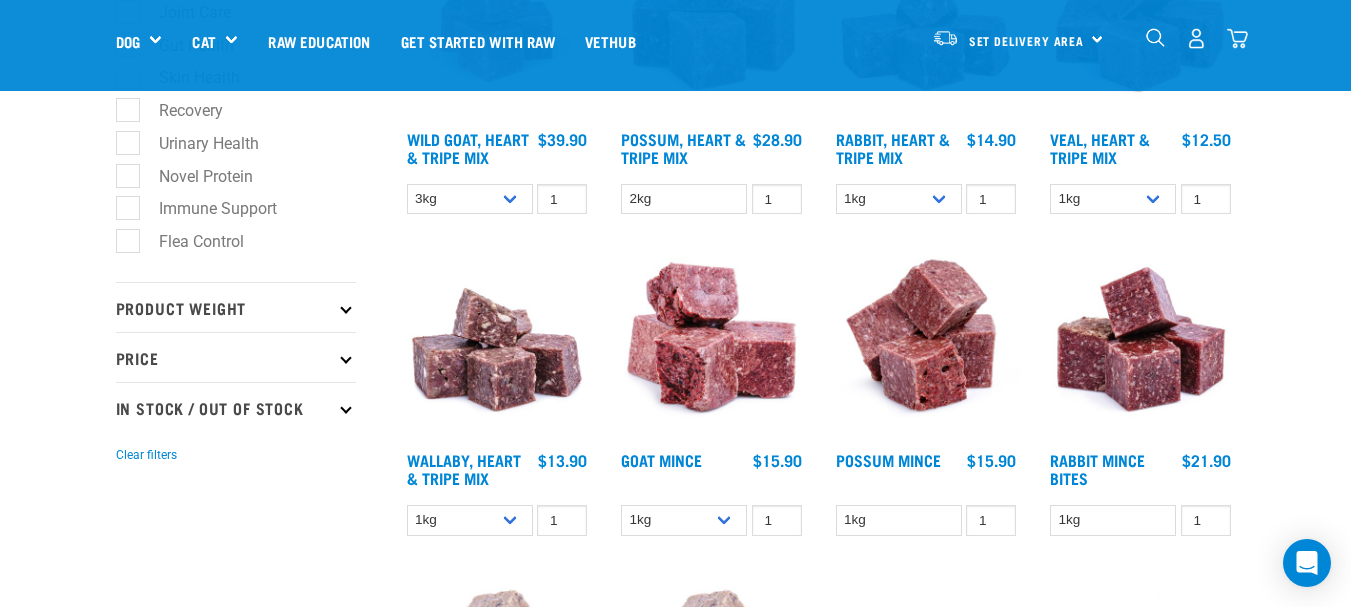 click at bounding box center (345, 307) 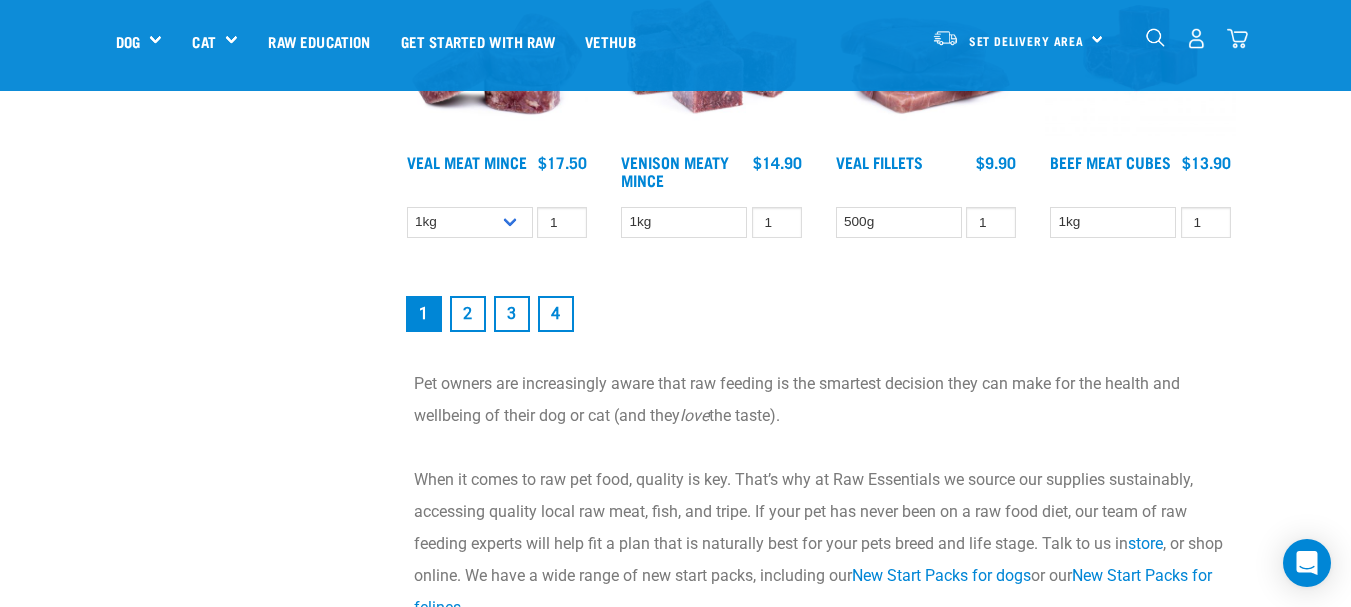 scroll, scrollTop: 2642, scrollLeft: 0, axis: vertical 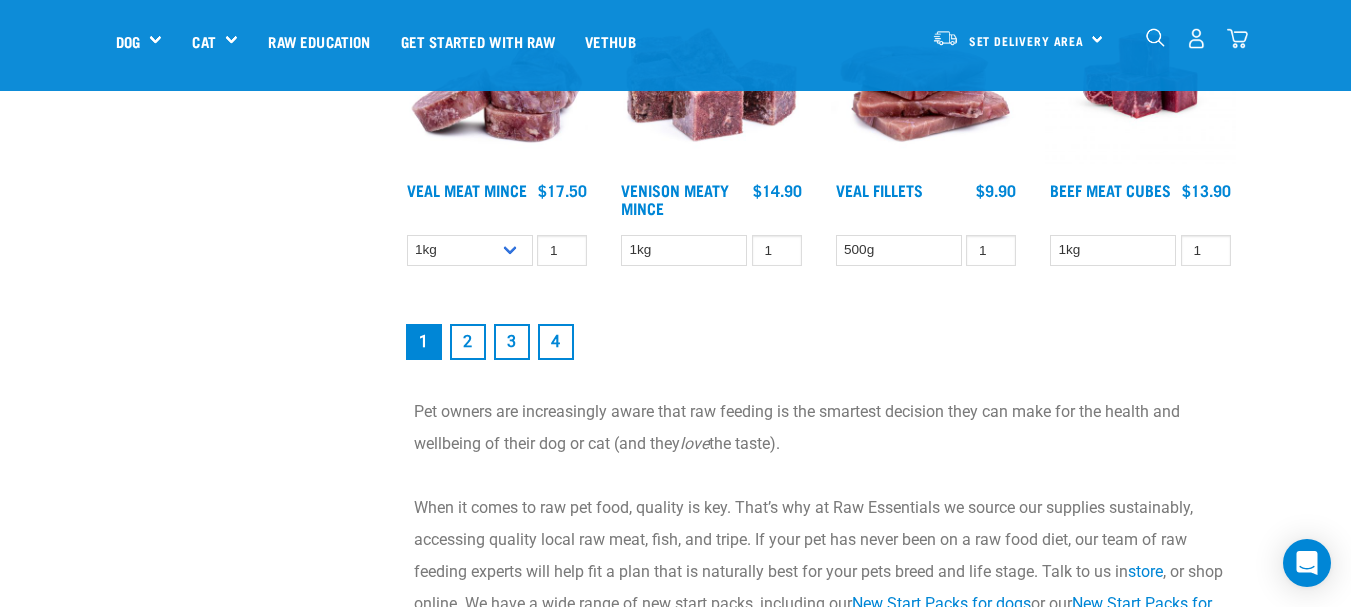 click on "2" at bounding box center (468, 342) 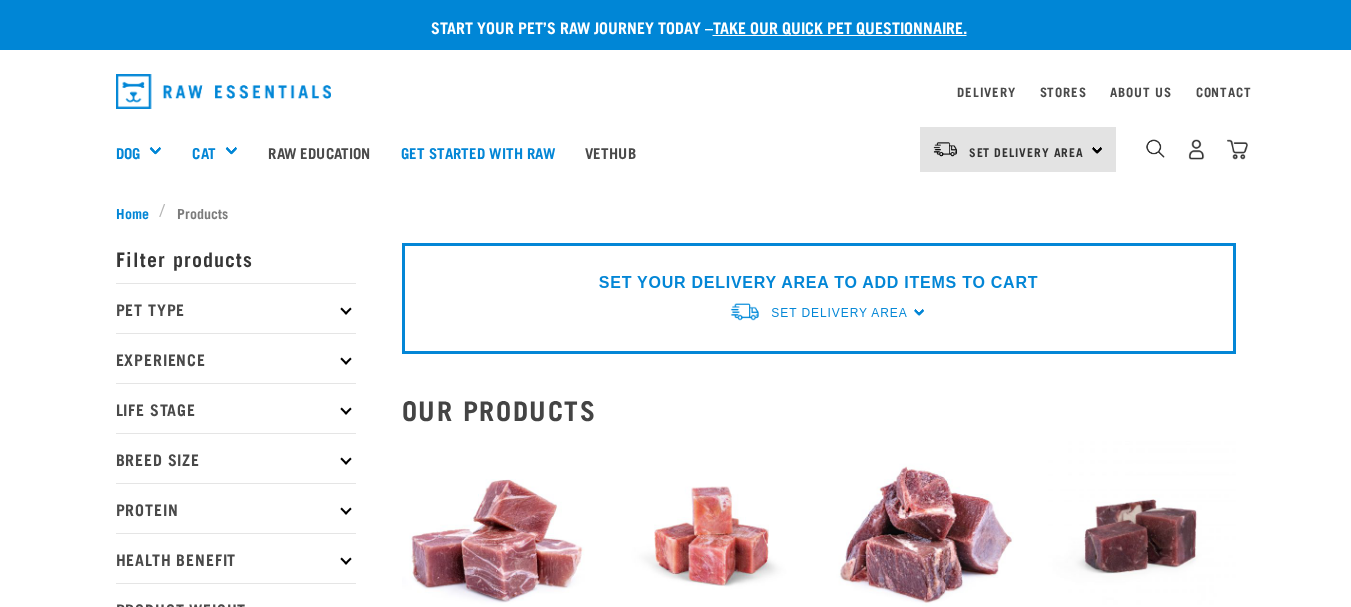 scroll, scrollTop: 0, scrollLeft: 0, axis: both 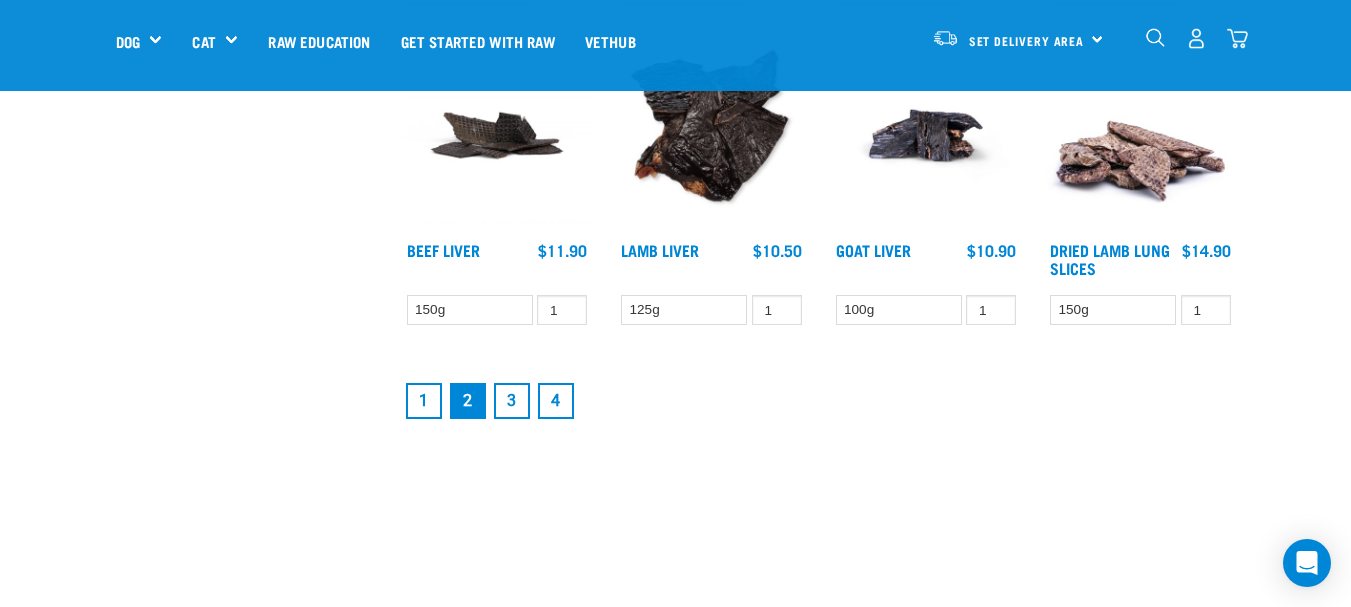 click on "3" at bounding box center (512, 401) 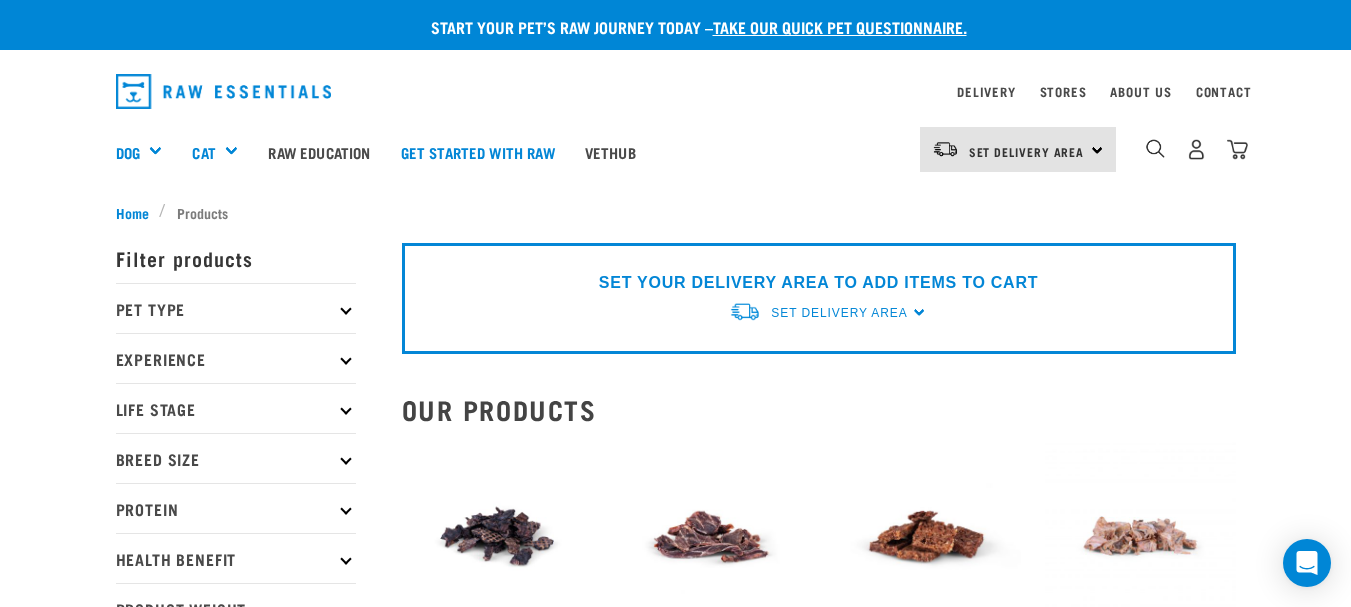 scroll, scrollTop: 0, scrollLeft: 0, axis: both 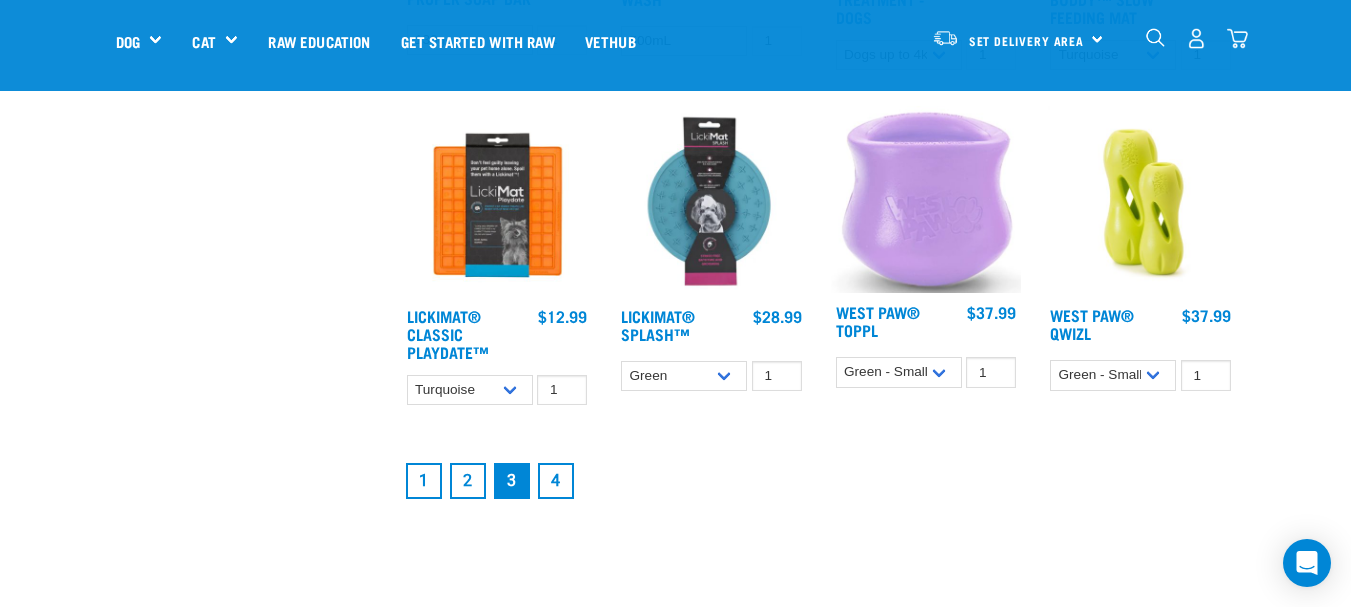 click on "4" at bounding box center (556, 481) 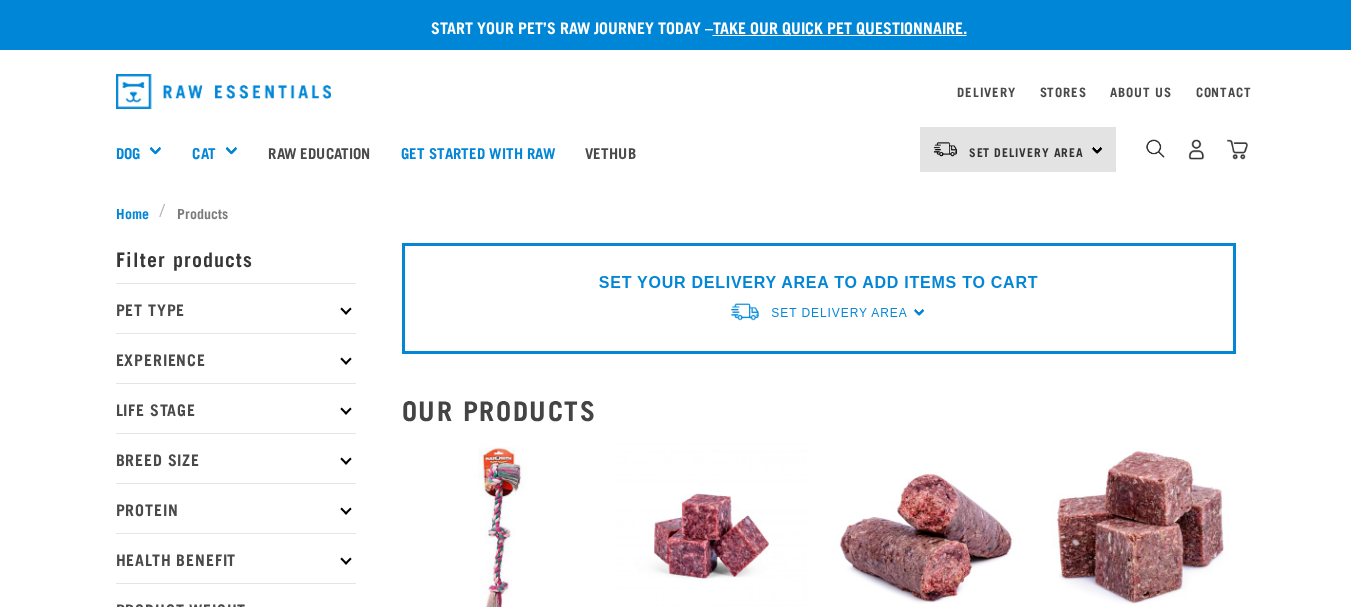 scroll, scrollTop: 0, scrollLeft: 0, axis: both 